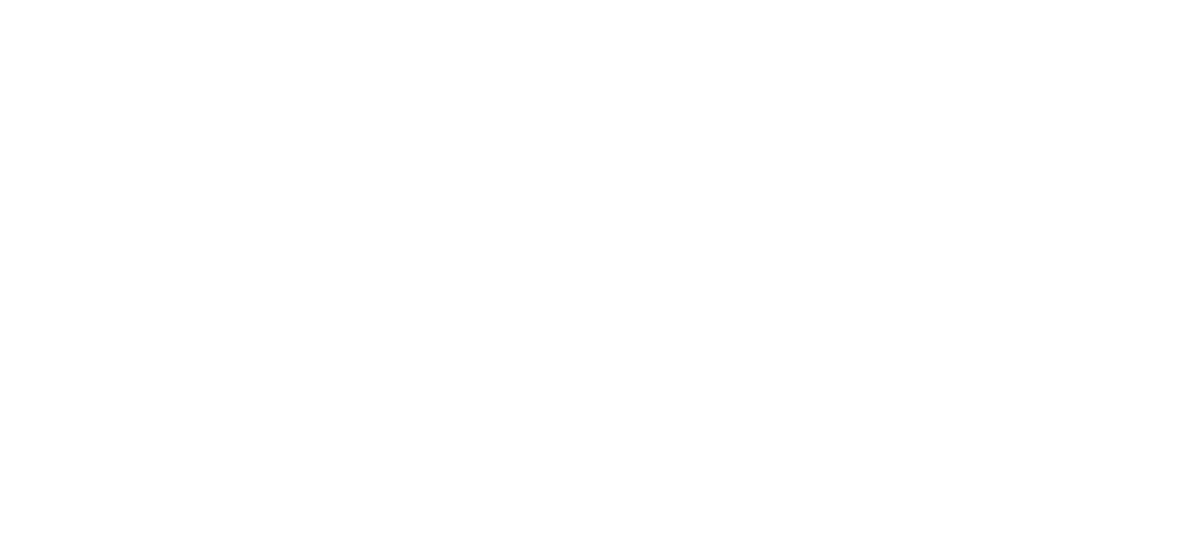 scroll, scrollTop: 0, scrollLeft: 0, axis: both 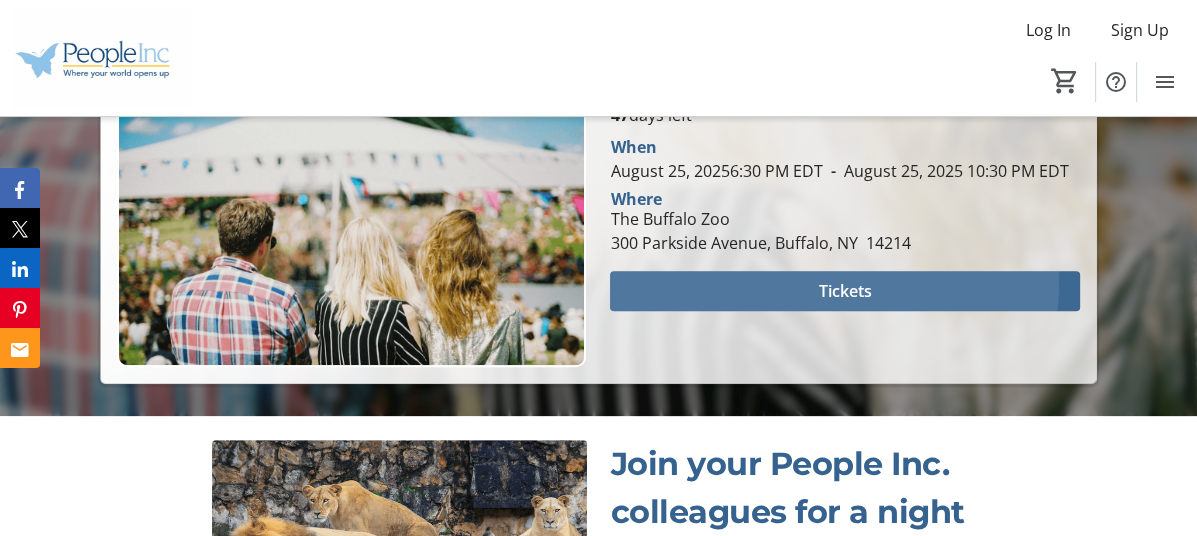 click at bounding box center [845, 291] 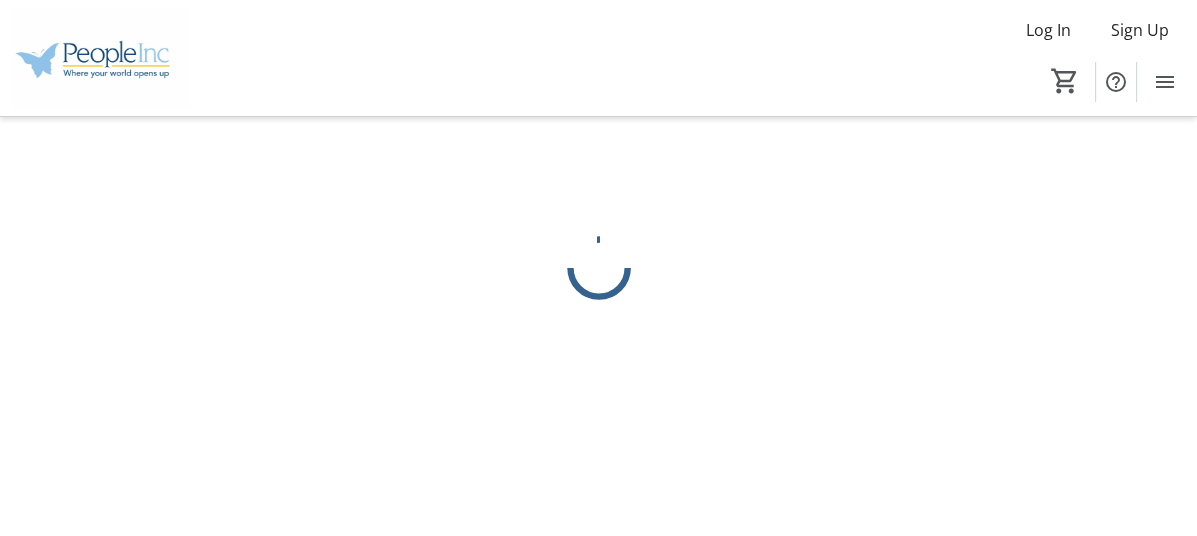 scroll, scrollTop: 0, scrollLeft: 0, axis: both 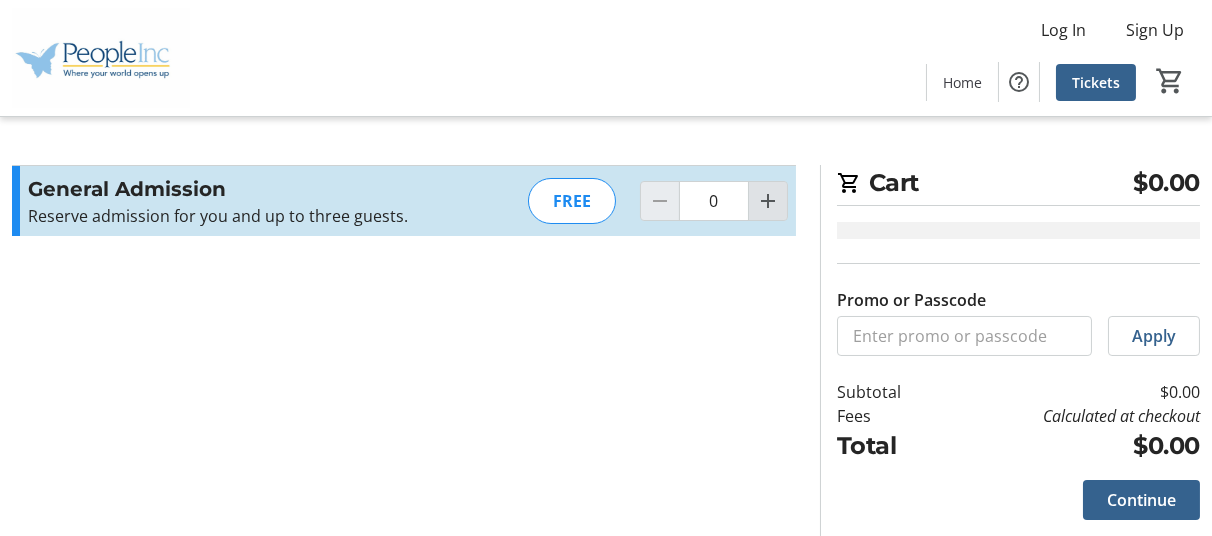 click at bounding box center (768, 201) 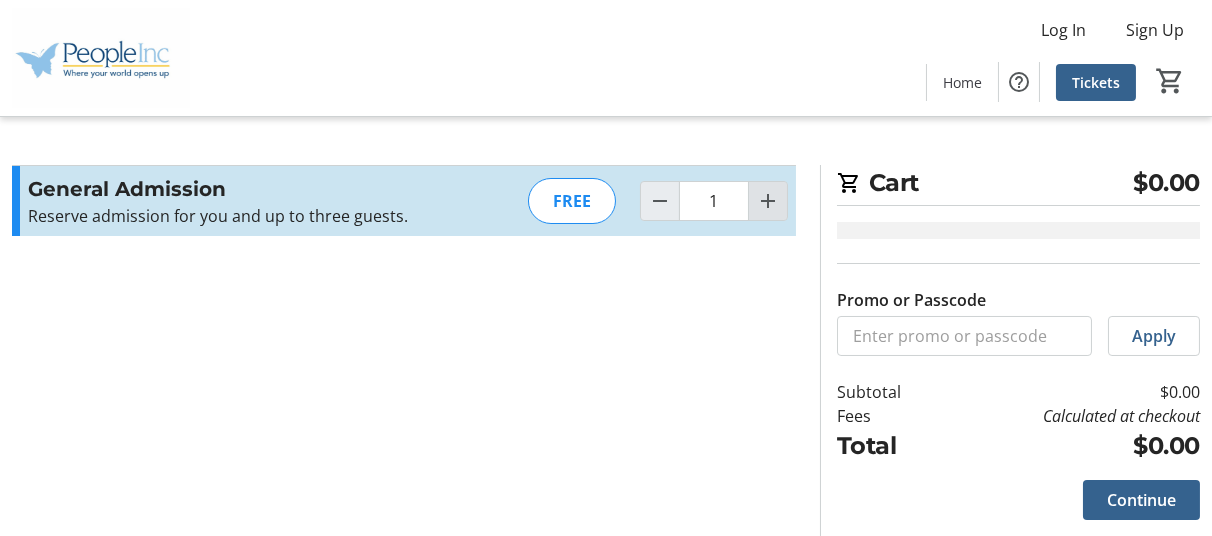 click at bounding box center (768, 201) 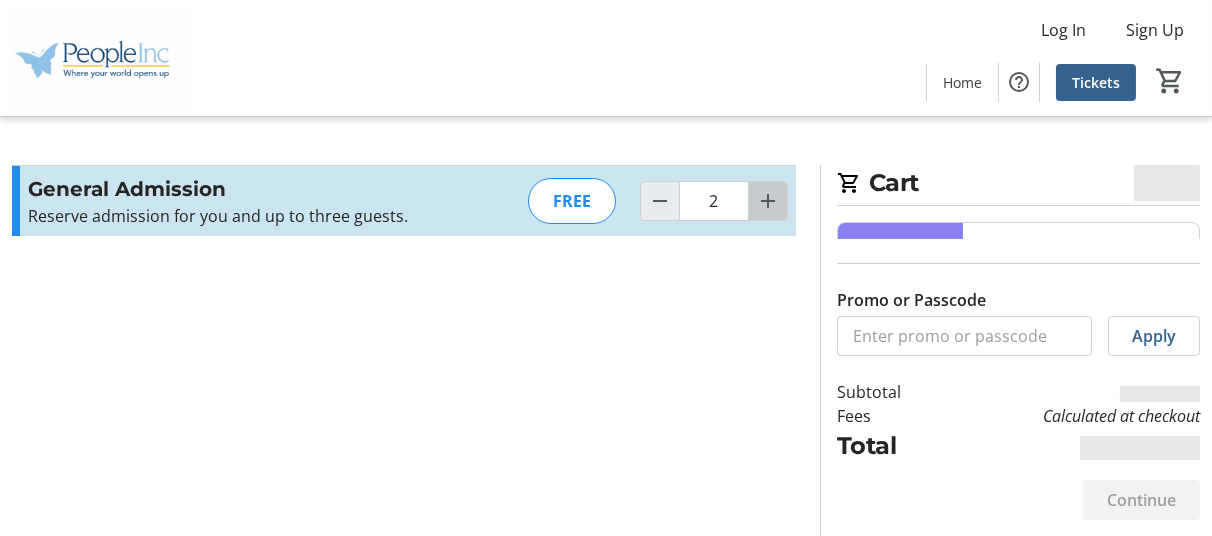 click at bounding box center [768, 201] 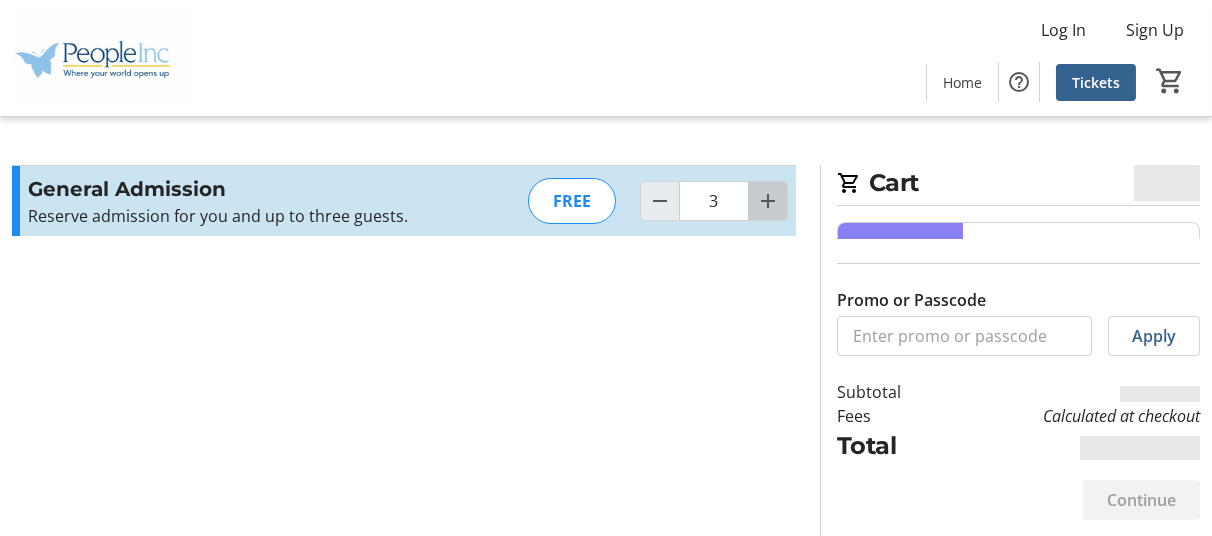 click at bounding box center (768, 201) 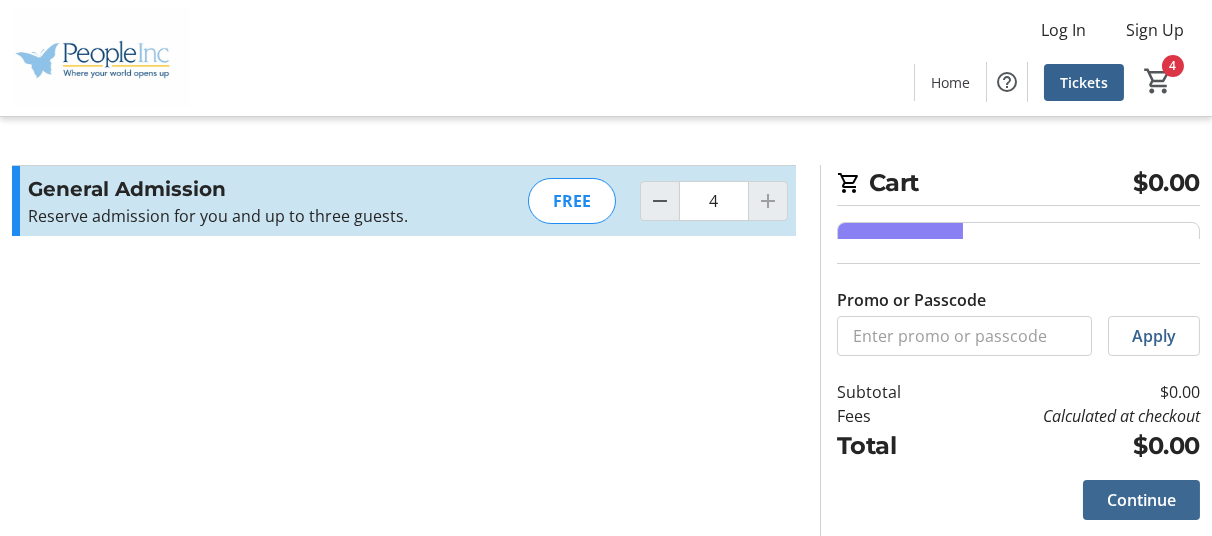 click on "Continue" at bounding box center (1141, 500) 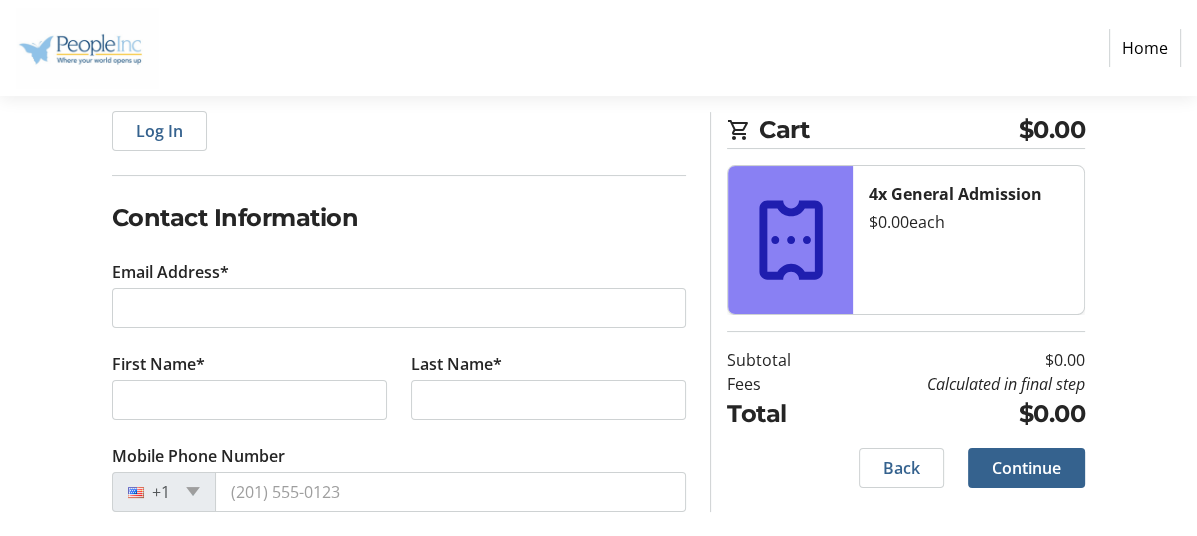 scroll, scrollTop: 252, scrollLeft: 0, axis: vertical 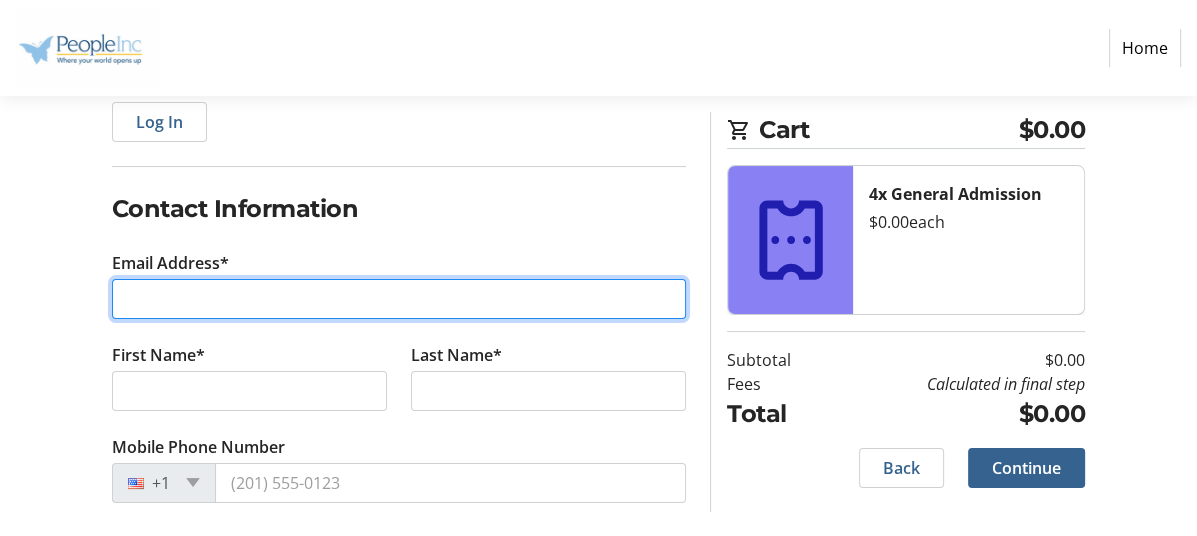 click on "Email Address*" at bounding box center [399, 299] 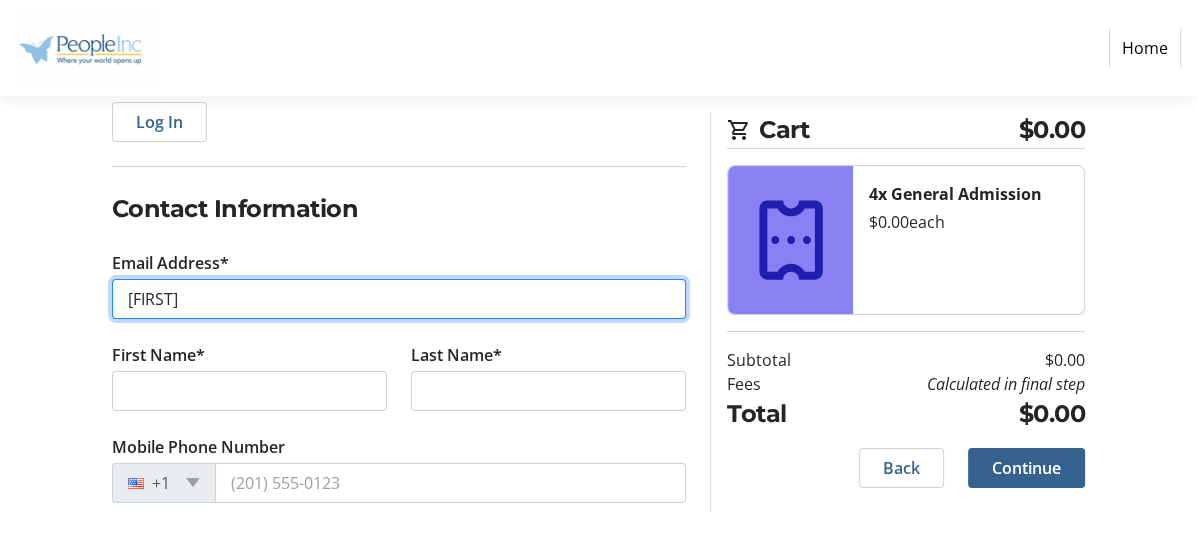 type on "[EMAIL]@[DOMAIN].ORG" 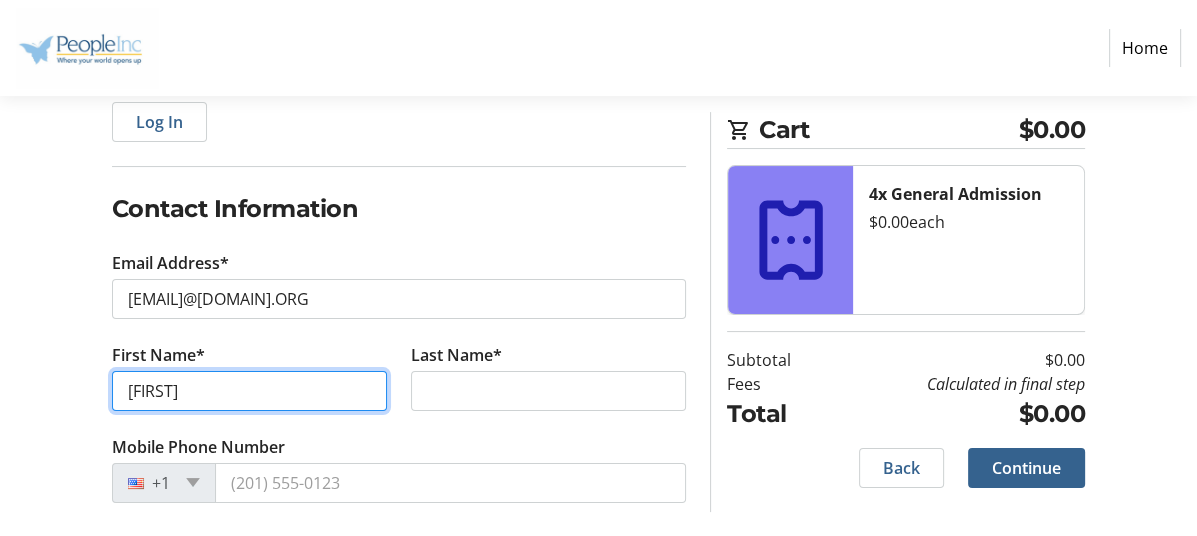 type on "[FIRST]" 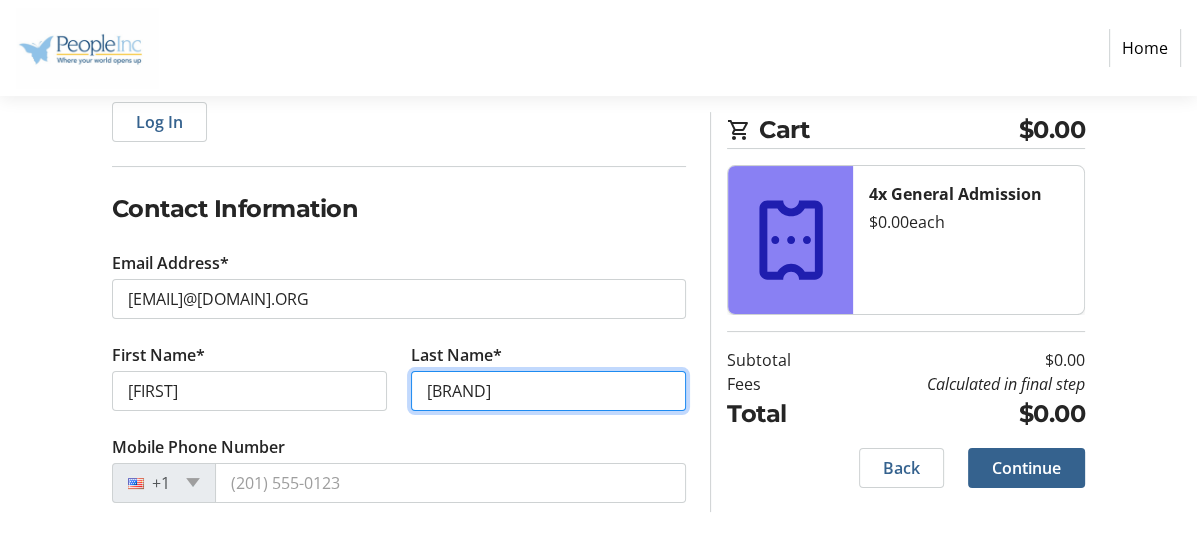 type on "[BRAND]" 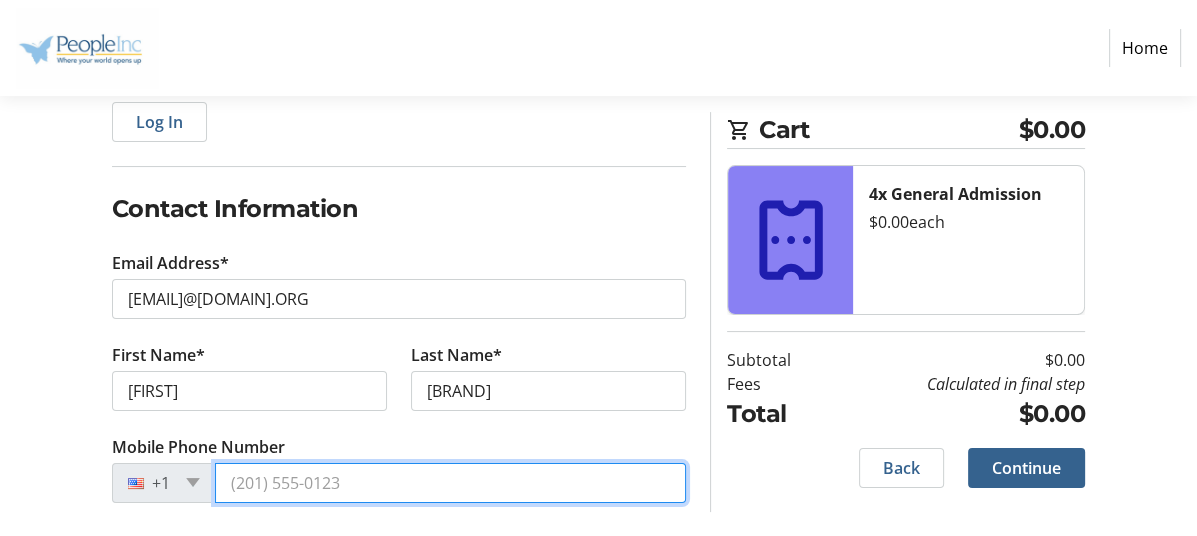 click on "Mobile Phone Number" at bounding box center (451, 483) 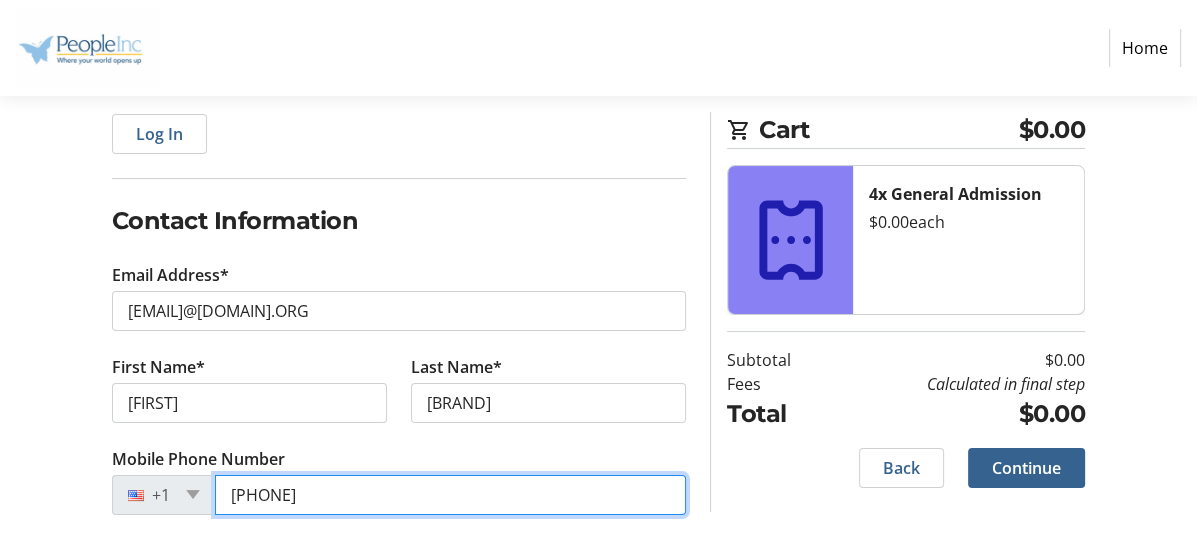 scroll, scrollTop: 263, scrollLeft: 0, axis: vertical 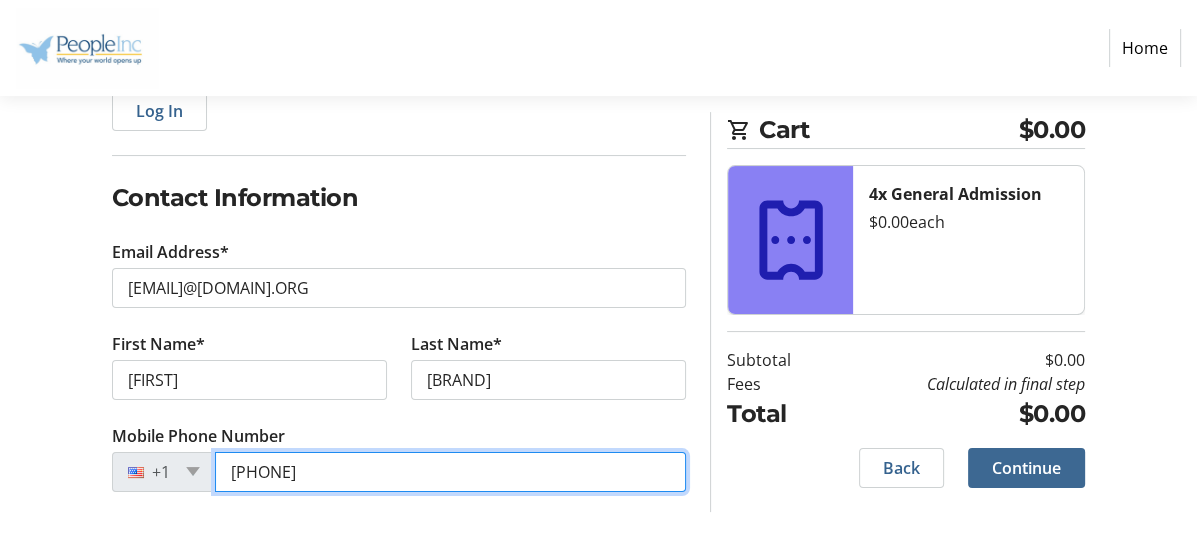 type on "[PHONE]" 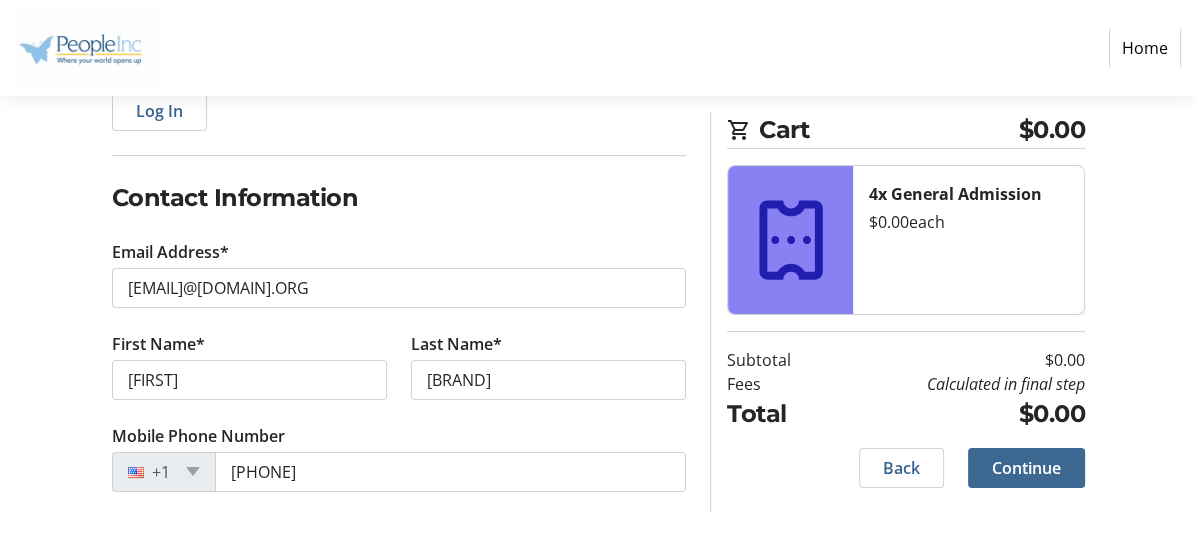 click on "Continue" at bounding box center (1026, 468) 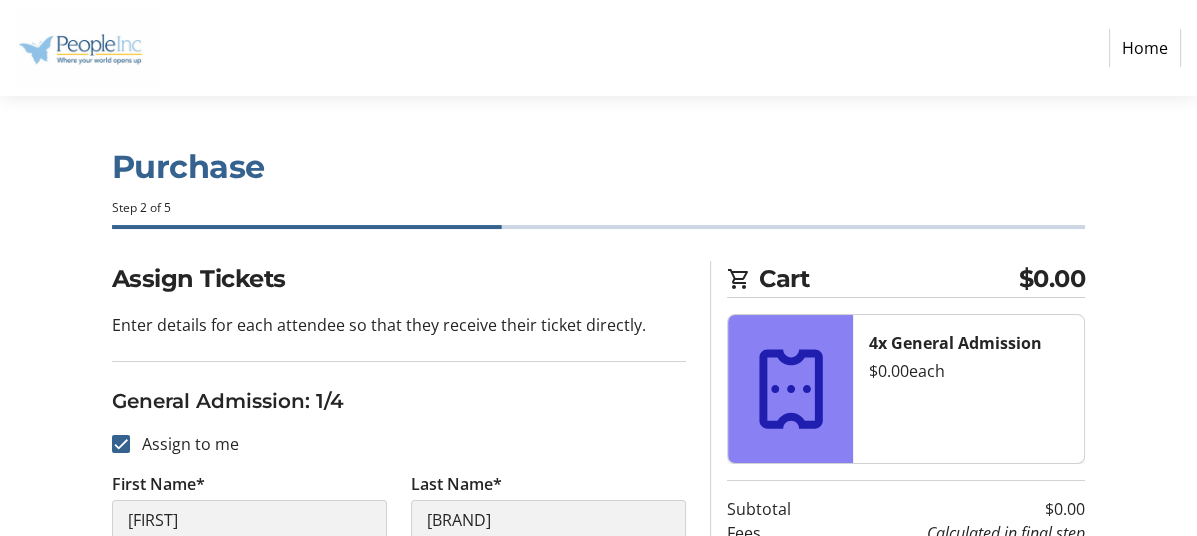 scroll, scrollTop: 0, scrollLeft: 0, axis: both 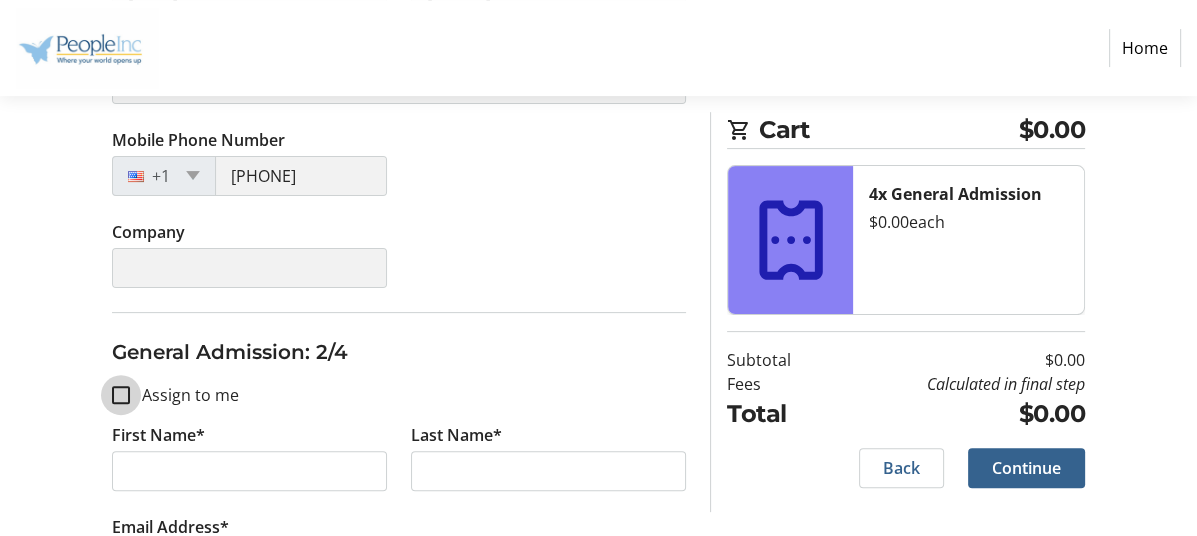 click on "Assign to me" at bounding box center (121, 395) 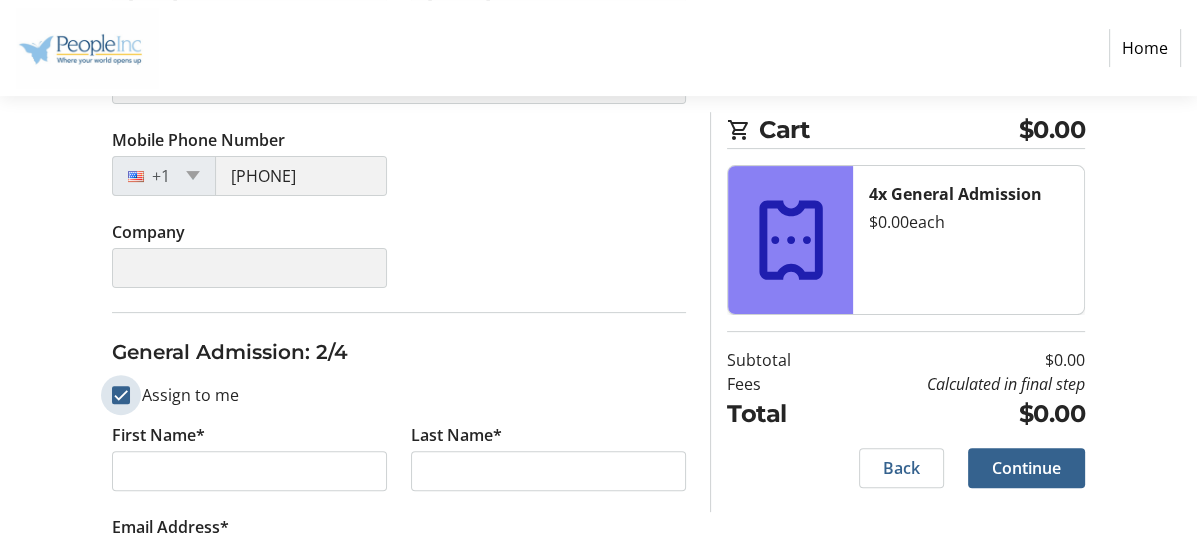 checkbox on "true" 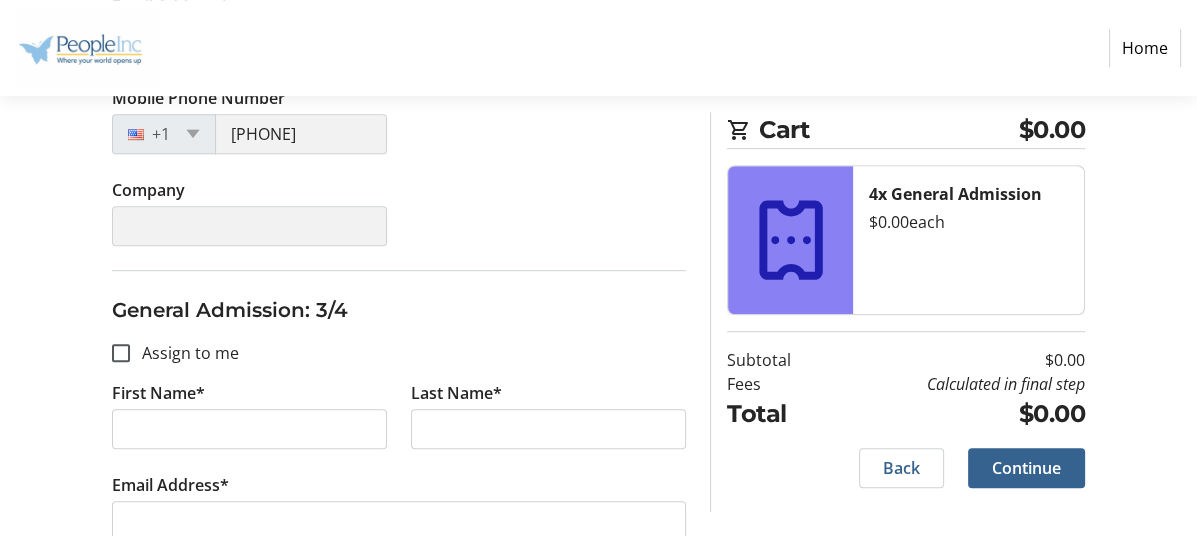 scroll, scrollTop: 1067, scrollLeft: 0, axis: vertical 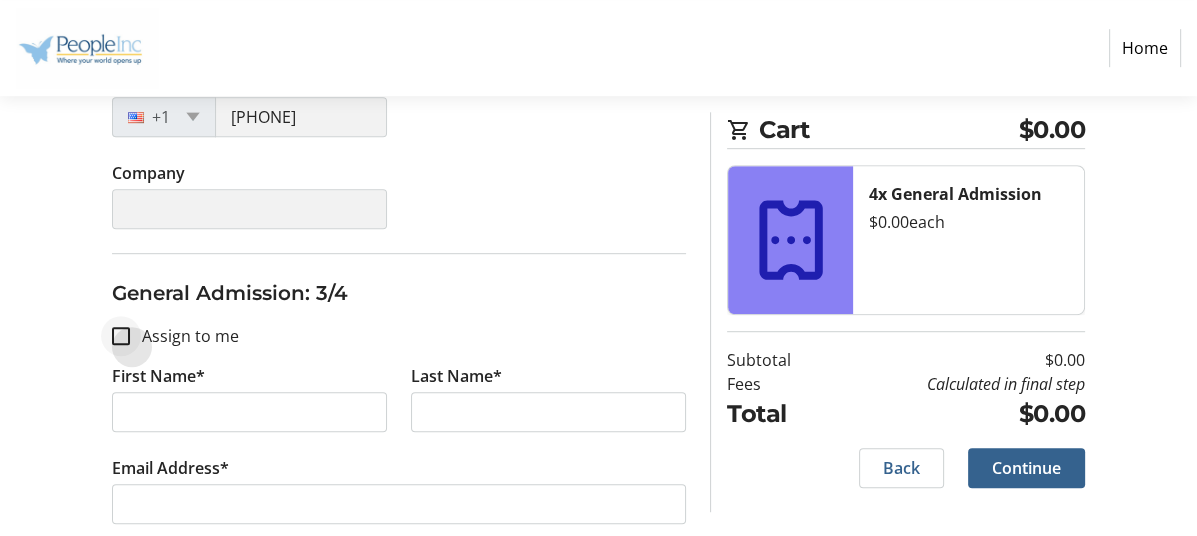 click at bounding box center (121, 336) 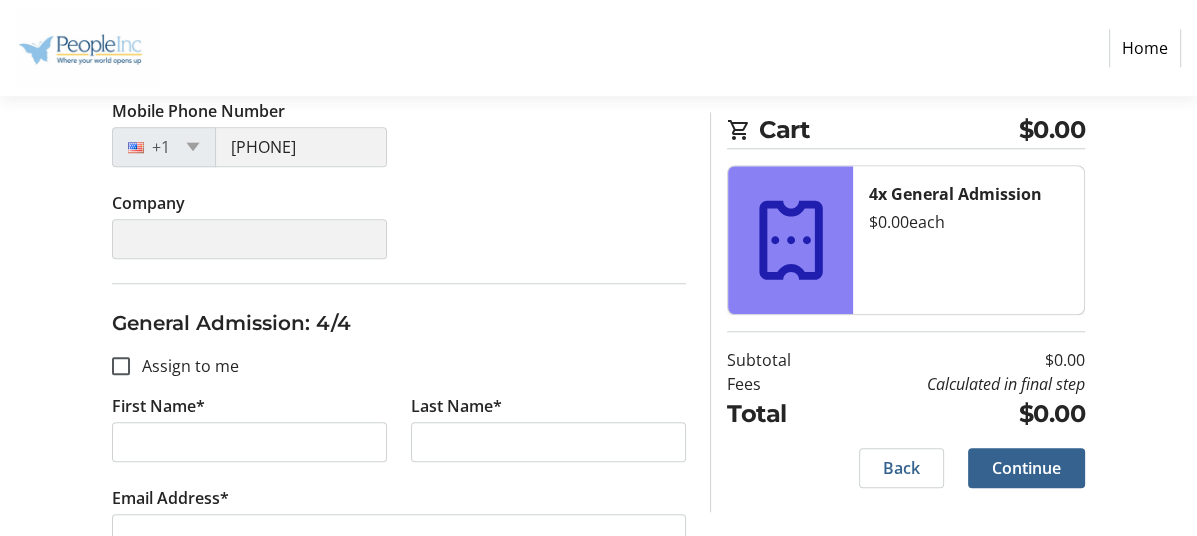 scroll, scrollTop: 1539, scrollLeft: 0, axis: vertical 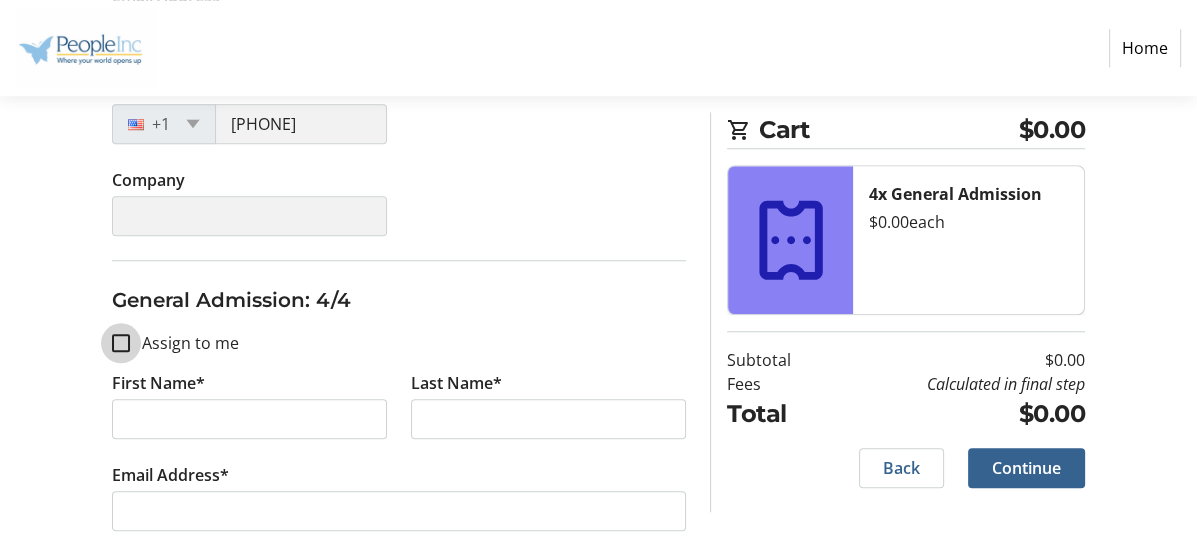 click on "Assign to me" at bounding box center [121, 343] 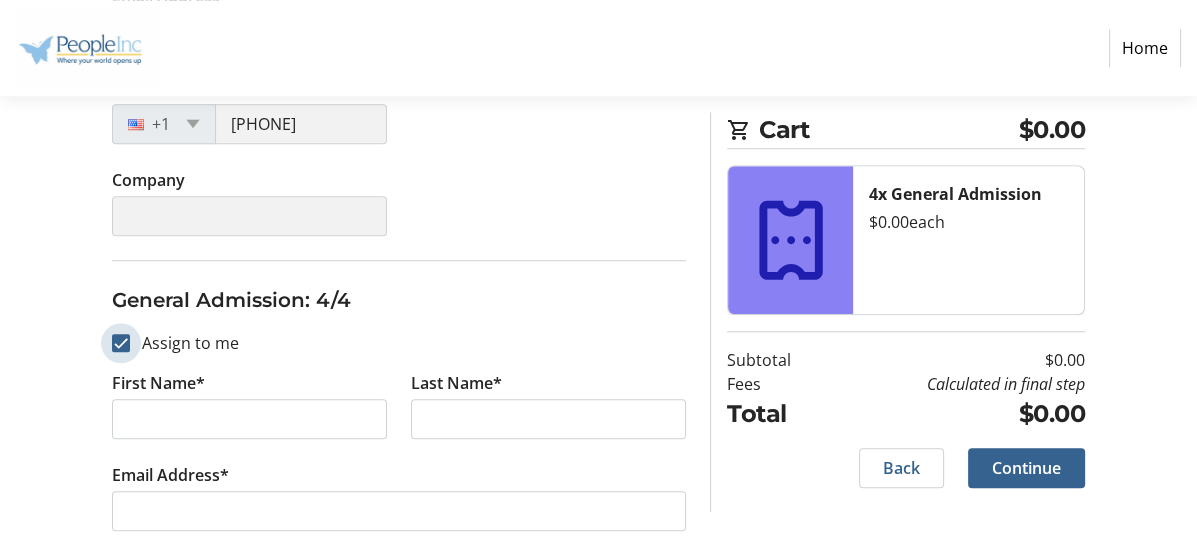 checkbox on "true" 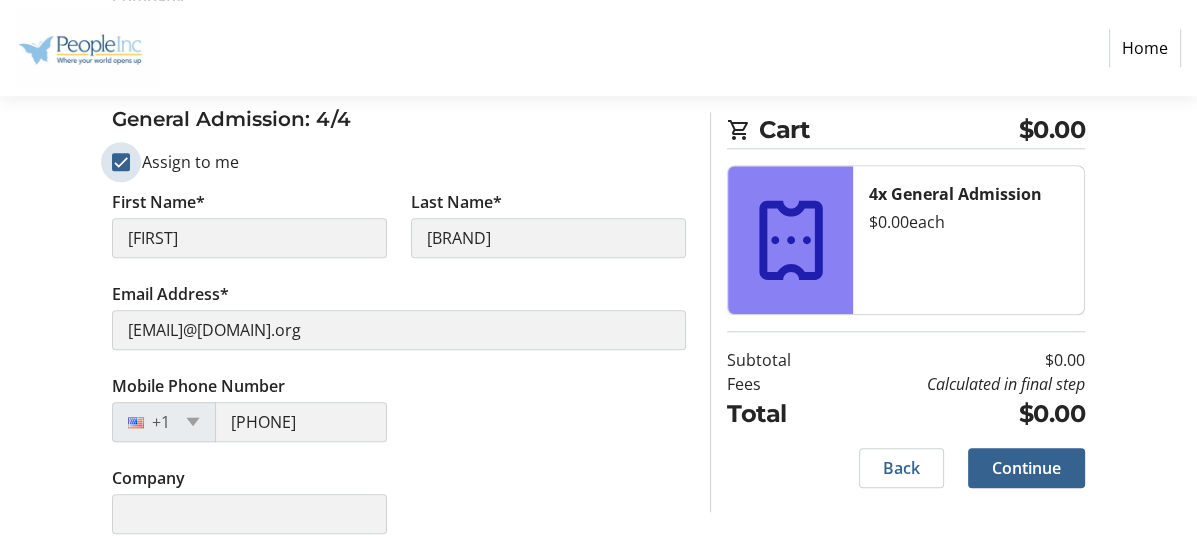 scroll, scrollTop: 1730, scrollLeft: 0, axis: vertical 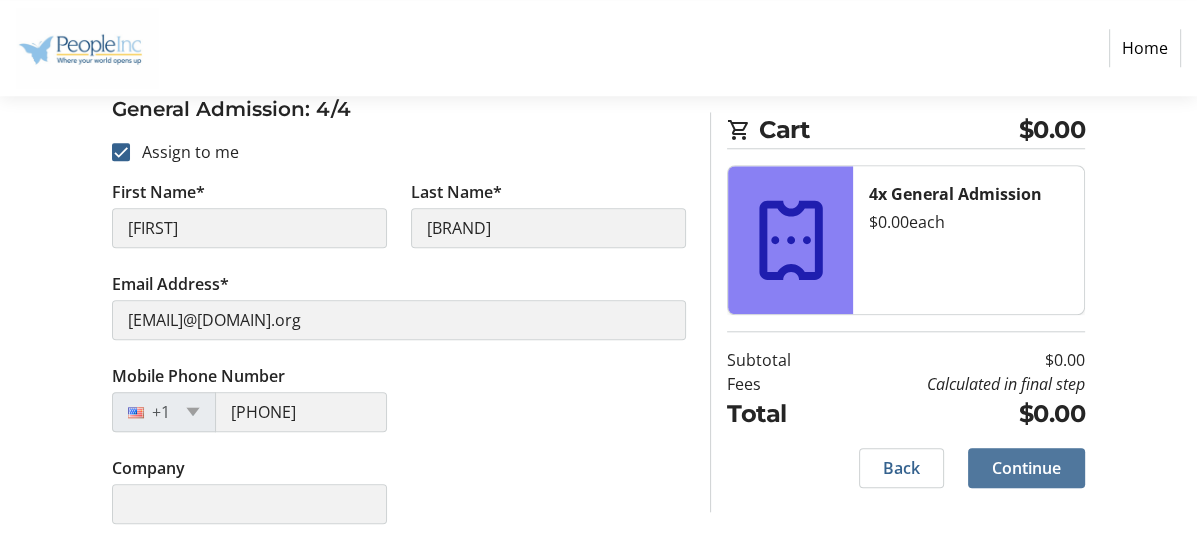click on "Continue" at bounding box center [1026, 468] 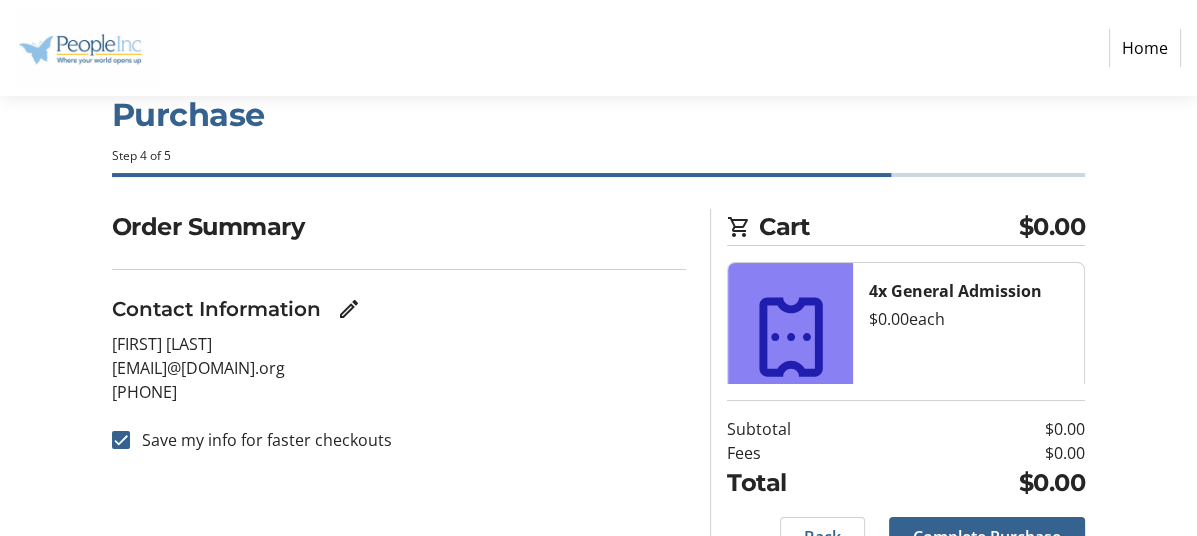 scroll, scrollTop: 0, scrollLeft: 0, axis: both 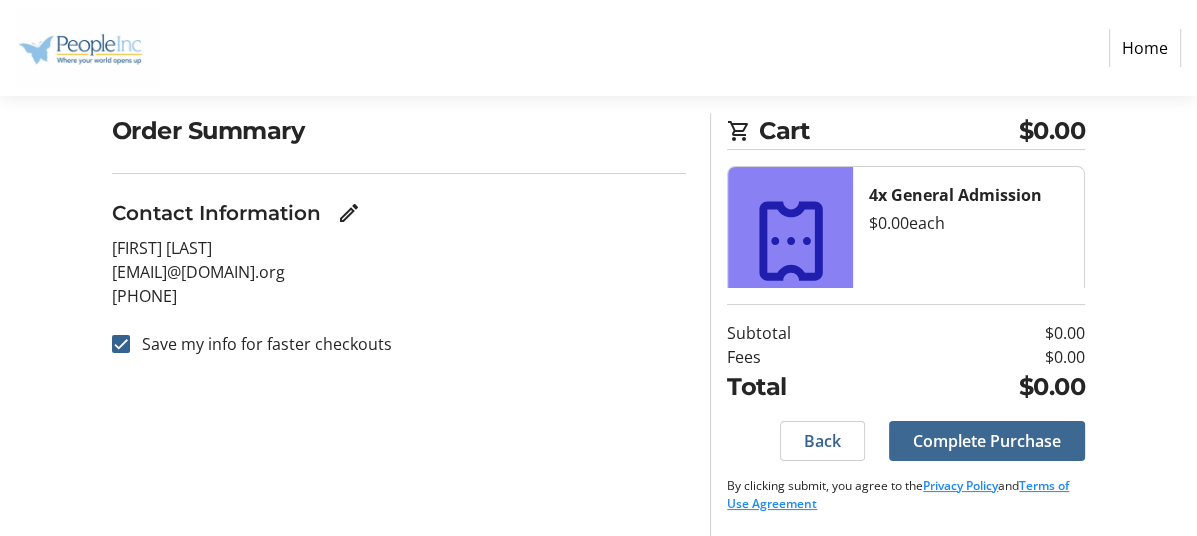 click on "Complete Purchase" at bounding box center [987, 441] 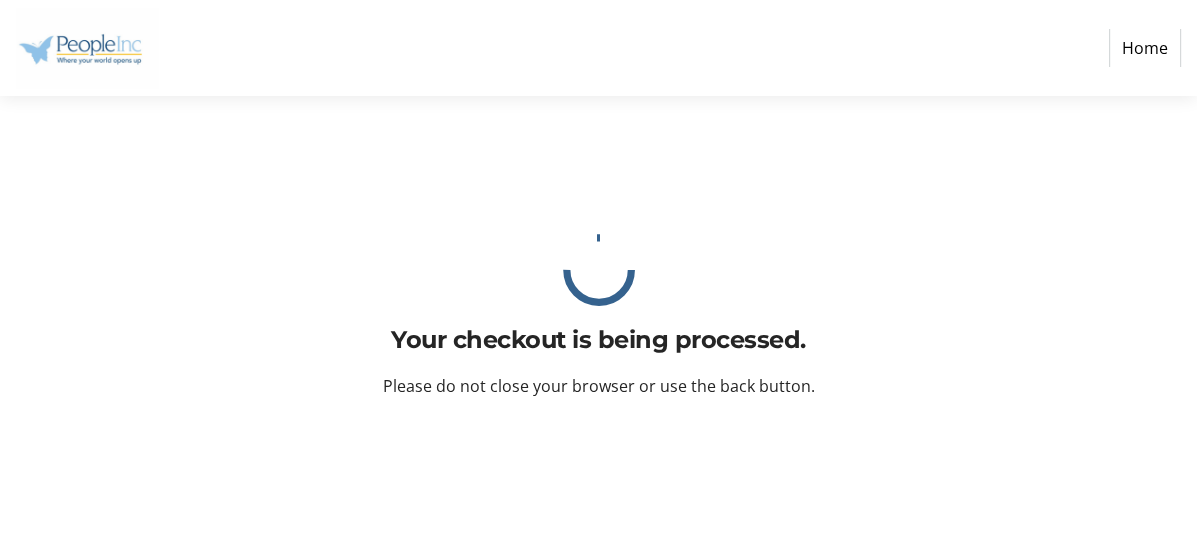 scroll, scrollTop: 0, scrollLeft: 0, axis: both 